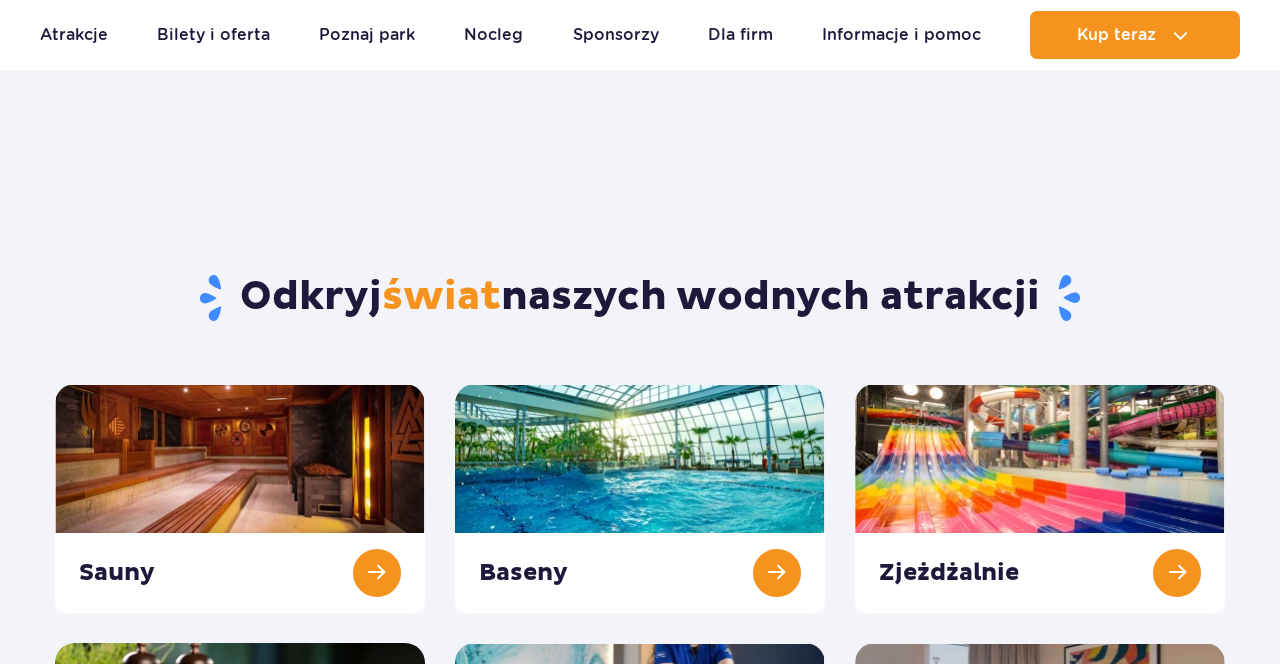 scroll, scrollTop: 266, scrollLeft: 0, axis: vertical 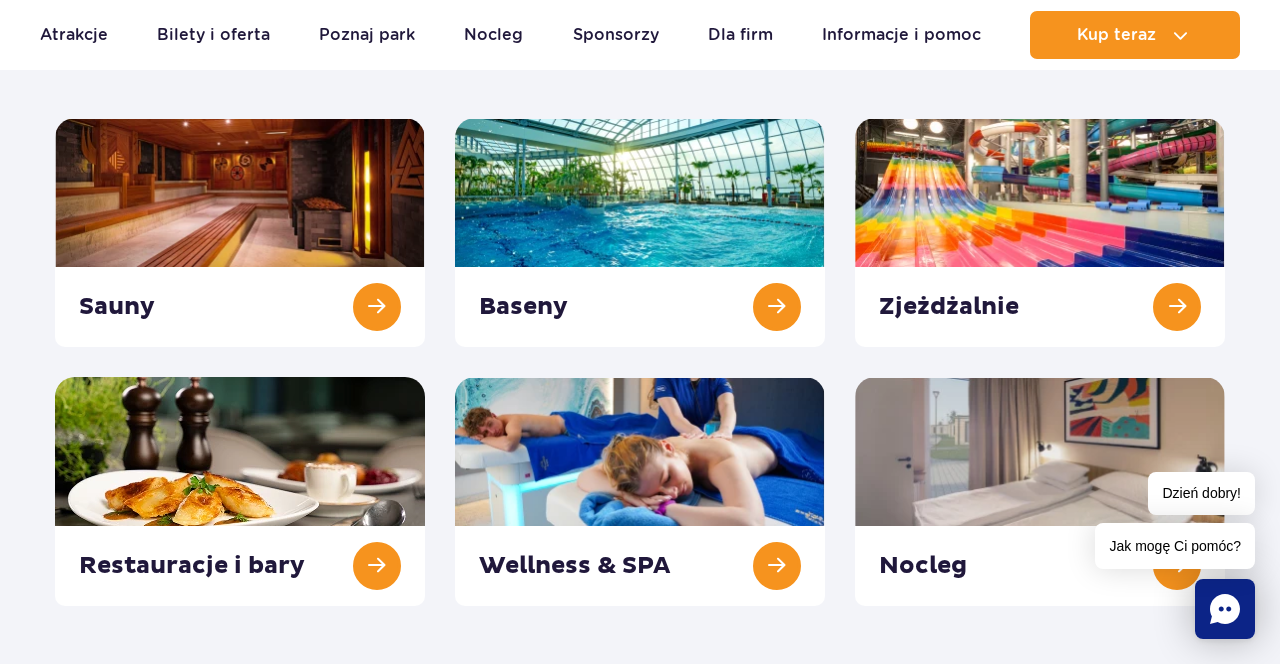 click at bounding box center (1040, 232) 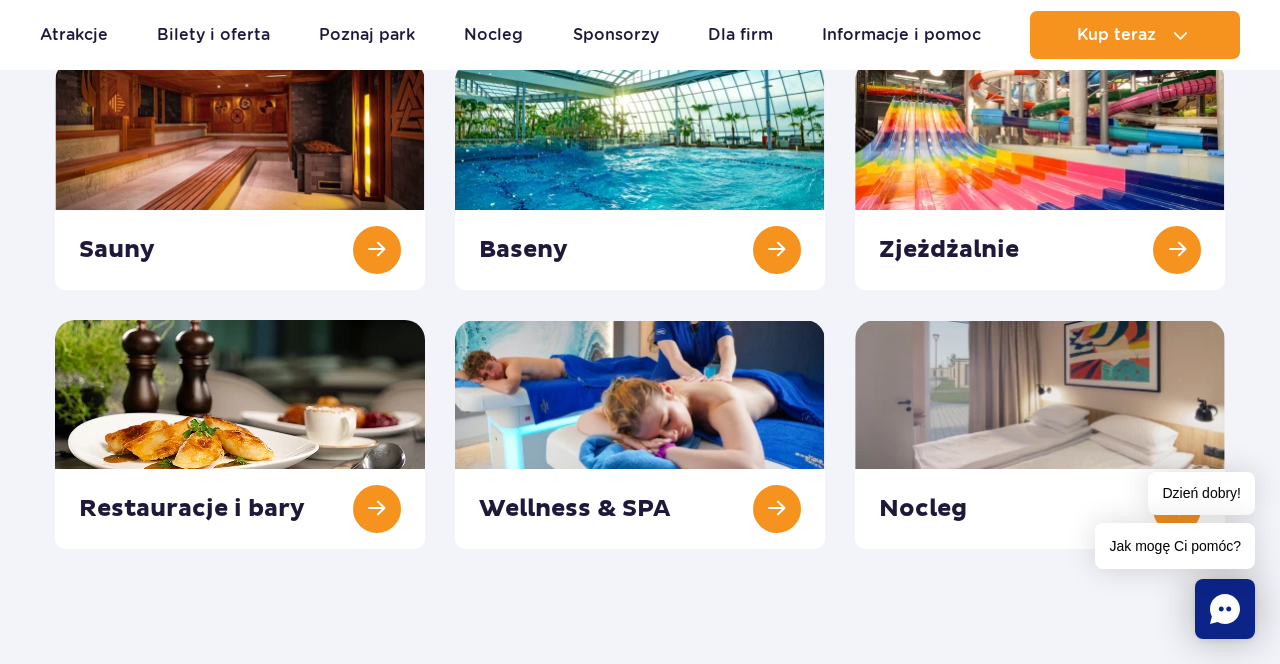 scroll, scrollTop: 330, scrollLeft: 0, axis: vertical 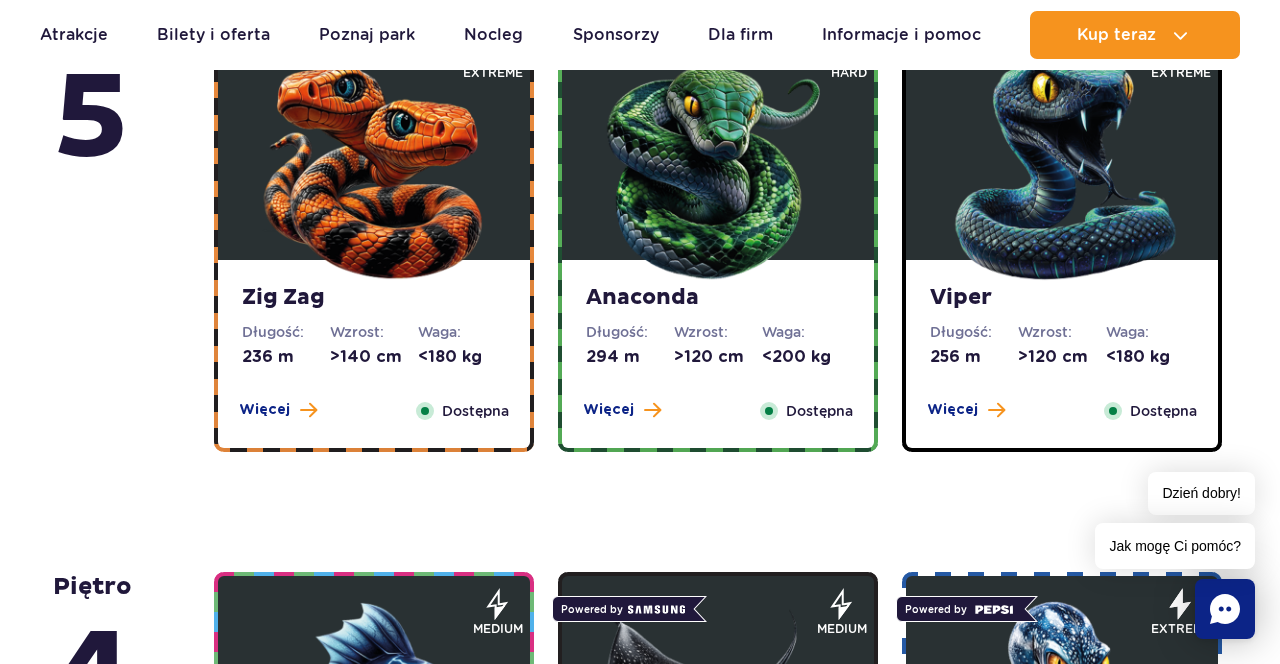 click on "Anaconda" at bounding box center (718, 298) 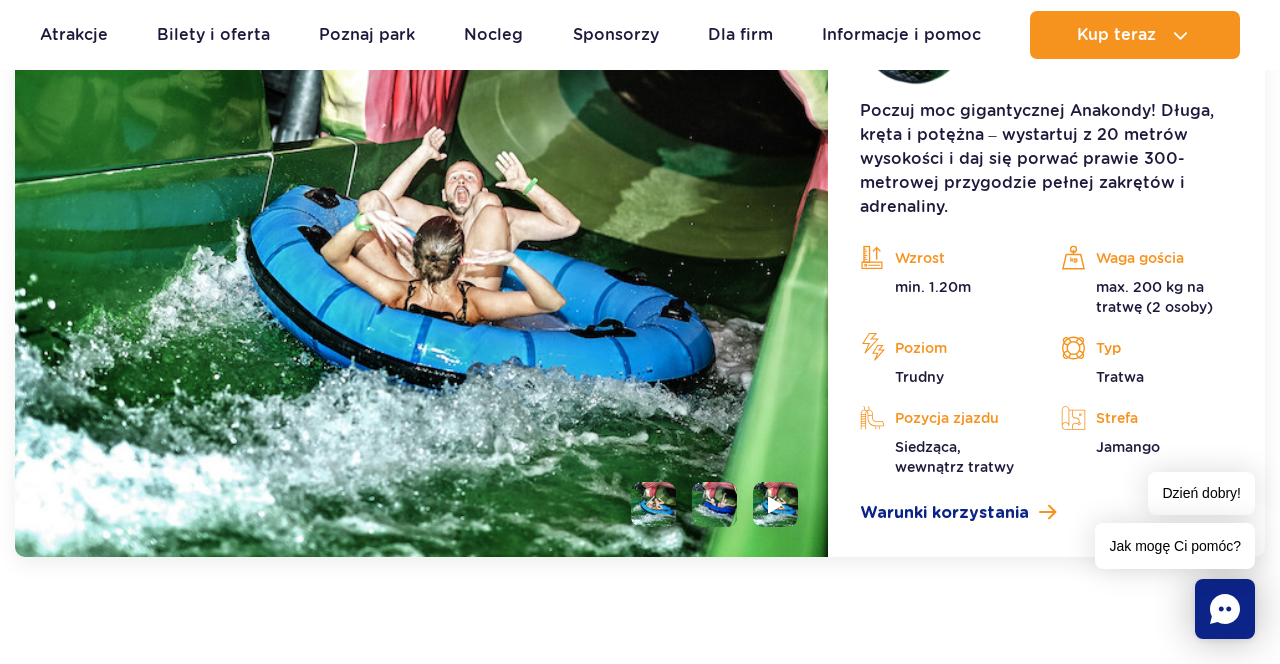 scroll, scrollTop: 1864, scrollLeft: 0, axis: vertical 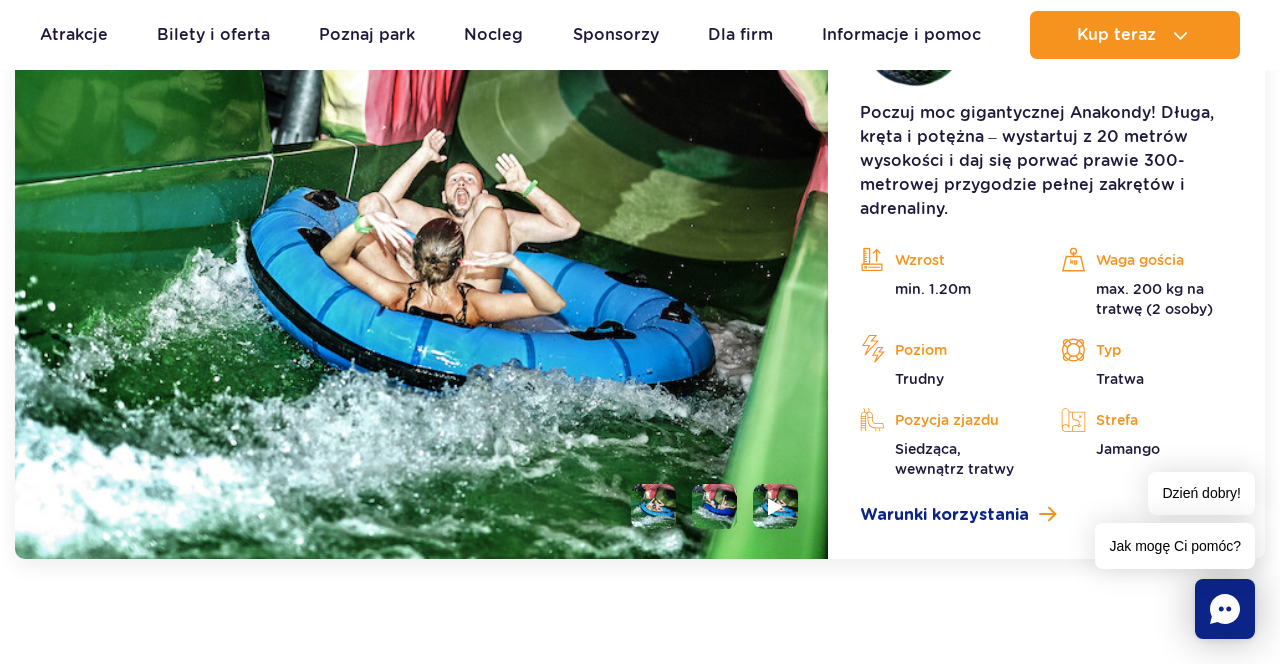 click at bounding box center (775, 506) 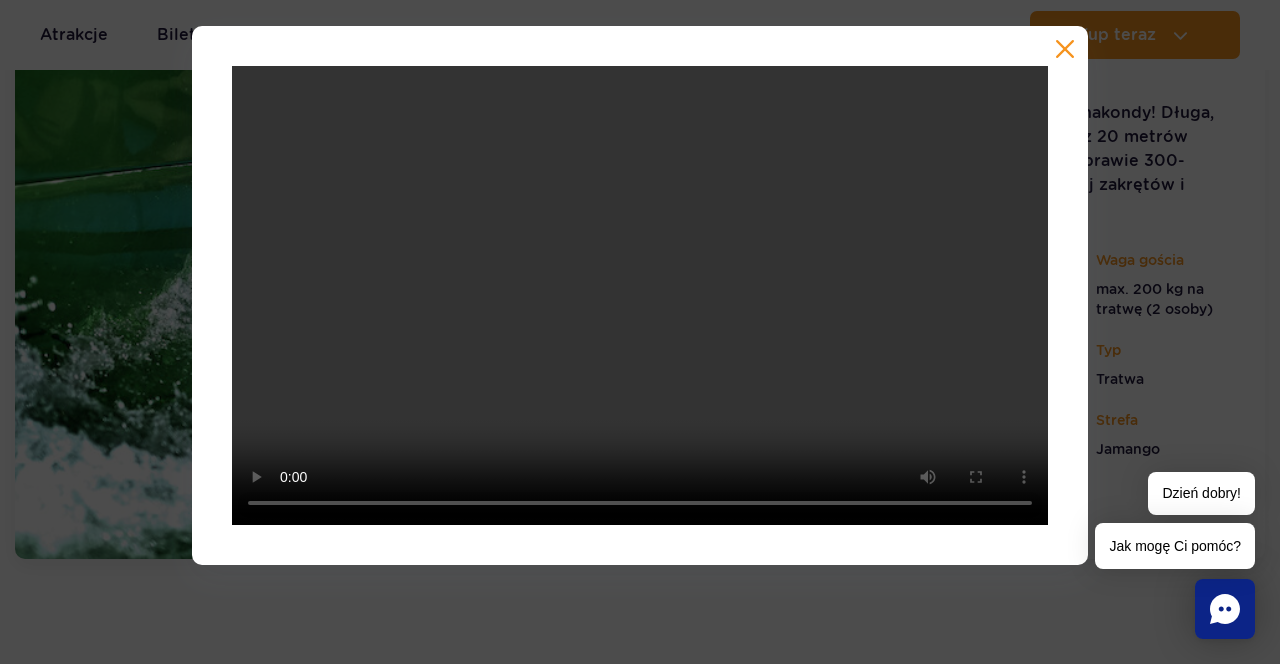 click at bounding box center [1065, 49] 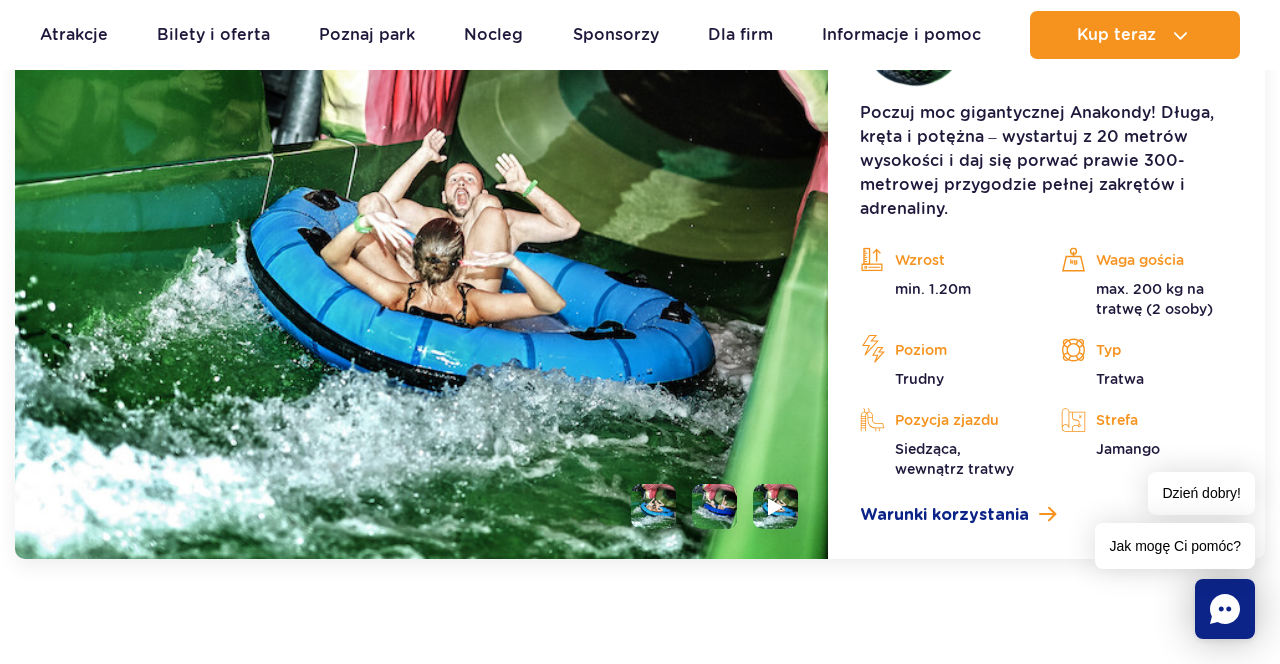 scroll, scrollTop: 1872, scrollLeft: 0, axis: vertical 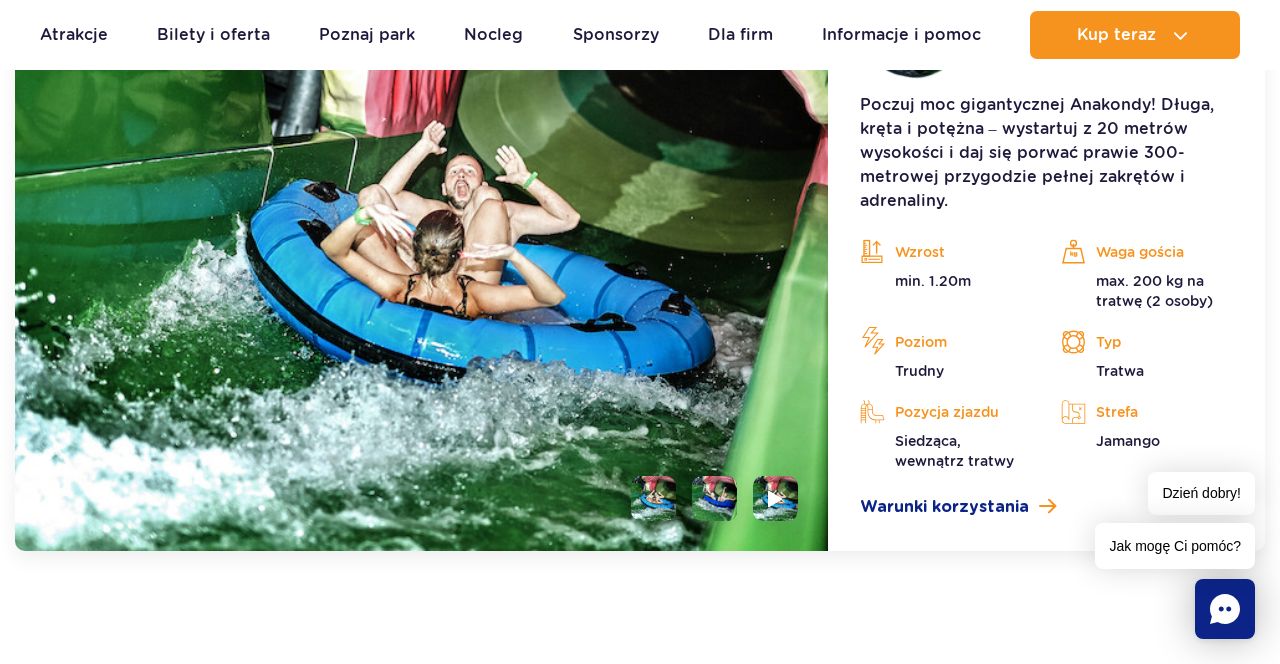 click at bounding box center [714, 498] 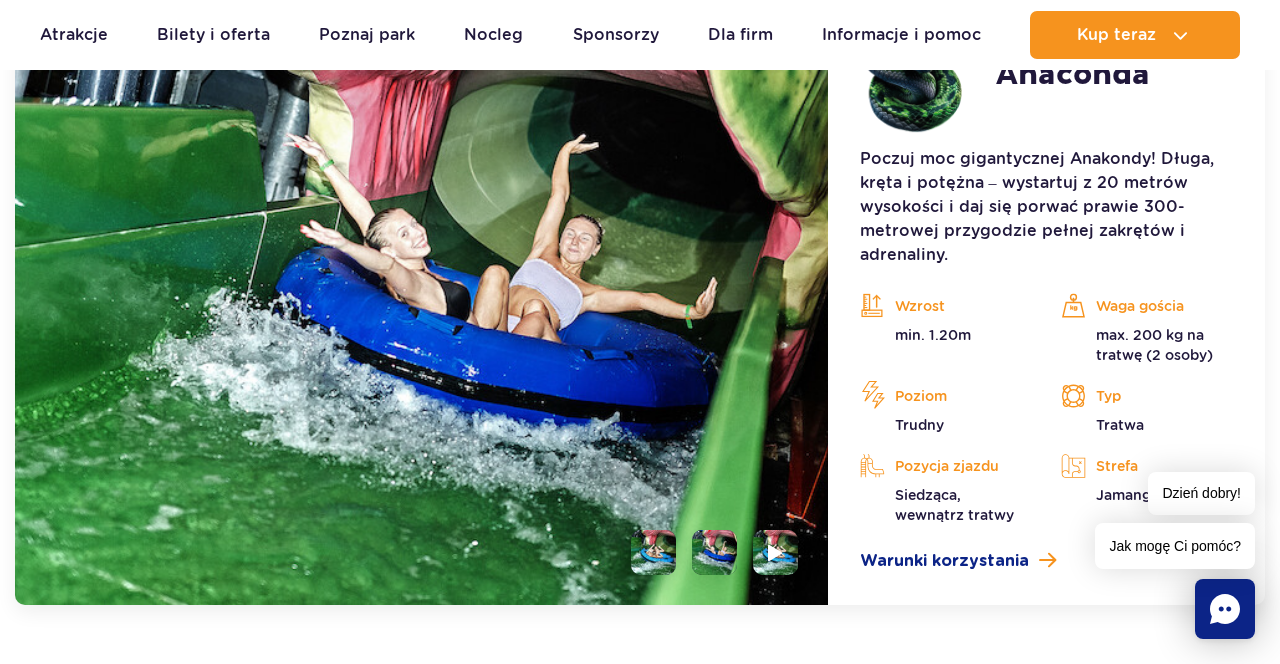 scroll, scrollTop: 1806, scrollLeft: 0, axis: vertical 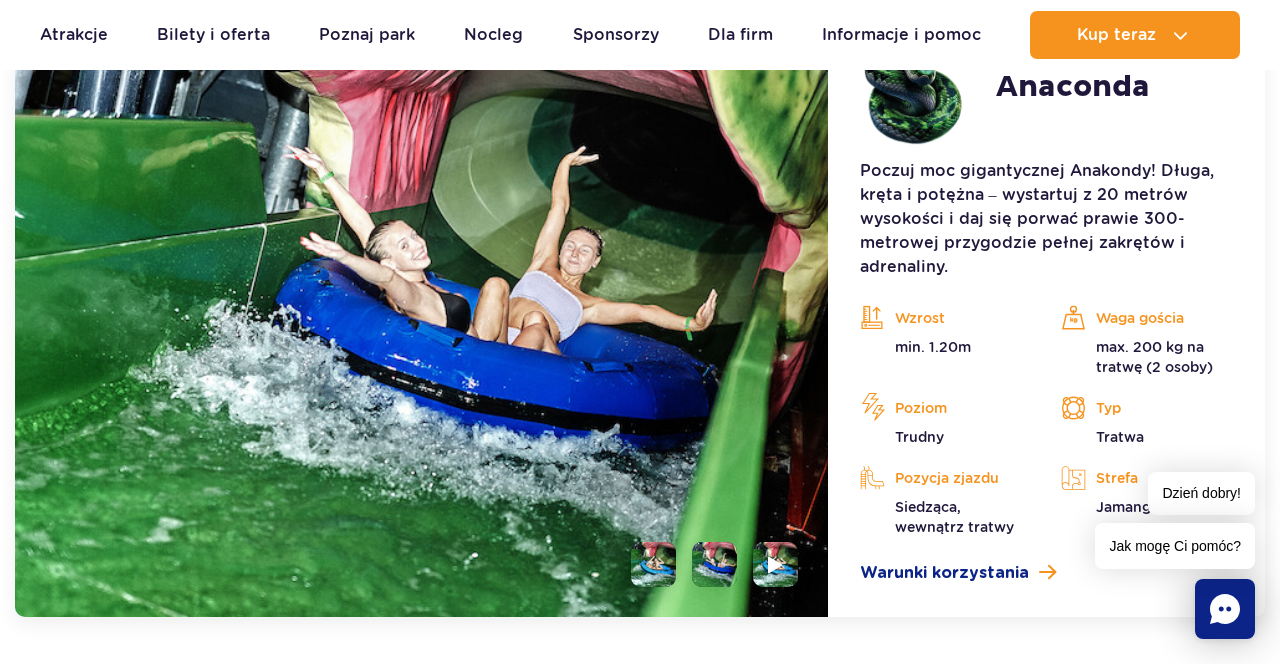 click at bounding box center [653, 564] 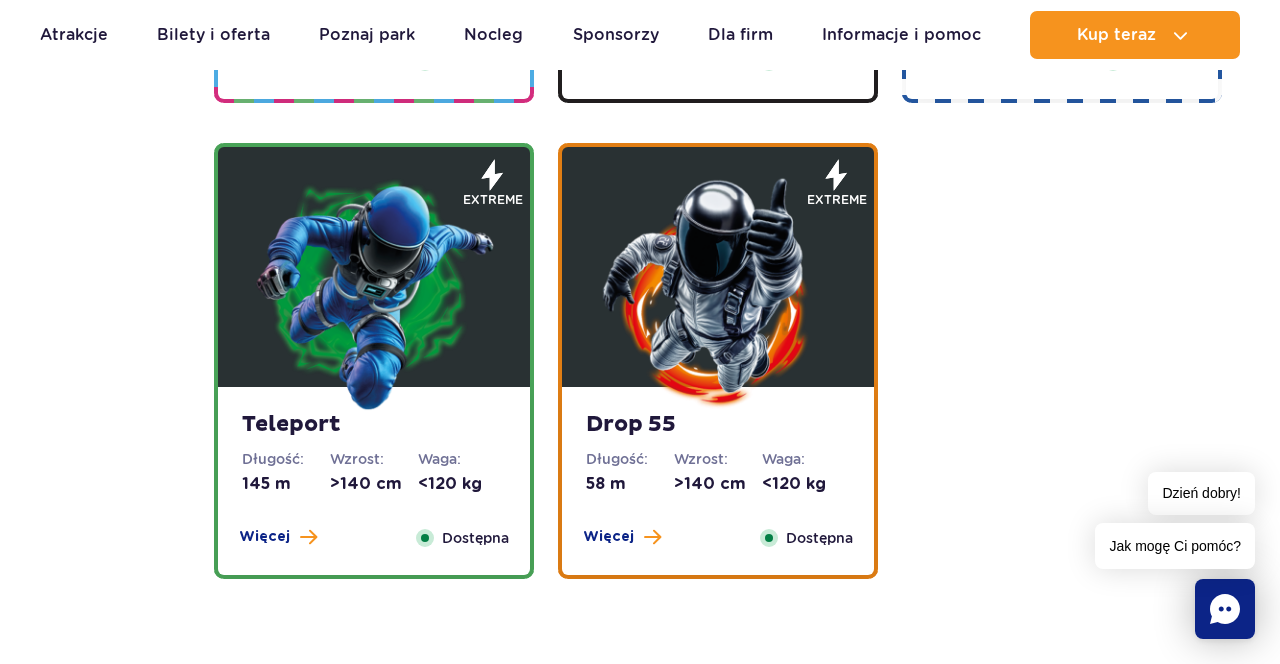 scroll, scrollTop: 2876, scrollLeft: 0, axis: vertical 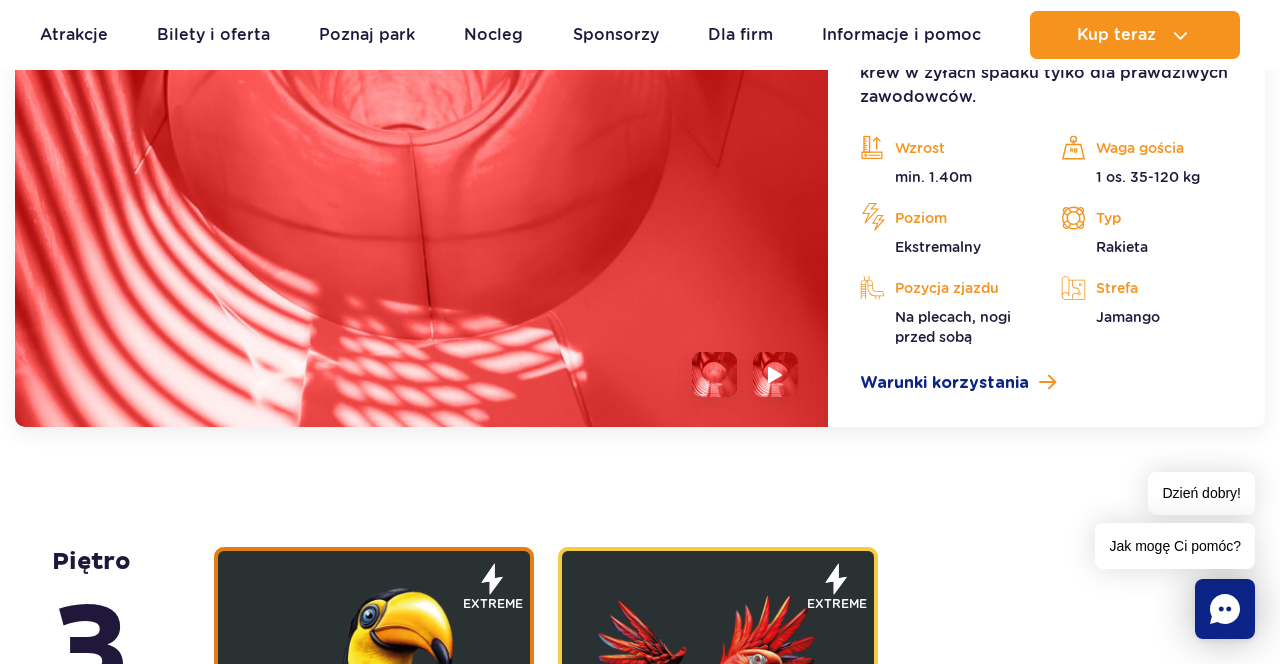 click at bounding box center [775, 375] 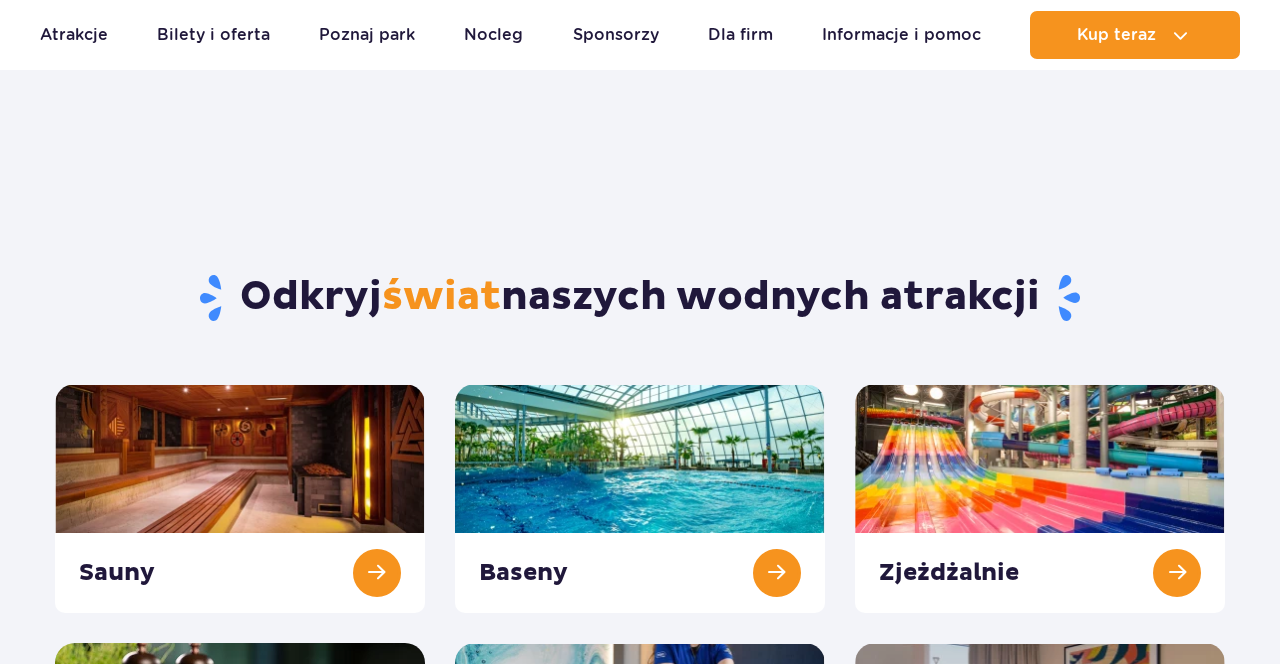 scroll, scrollTop: 330, scrollLeft: 0, axis: vertical 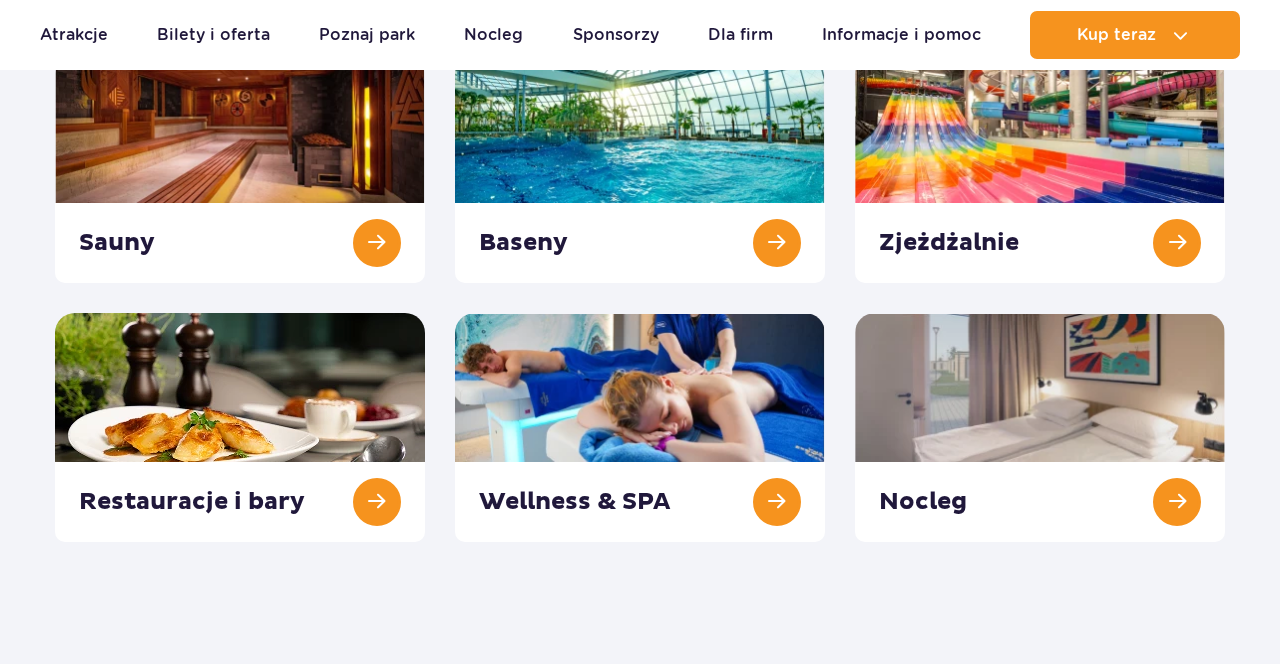 click on "Bilety i oferta" at bounding box center [213, 35] 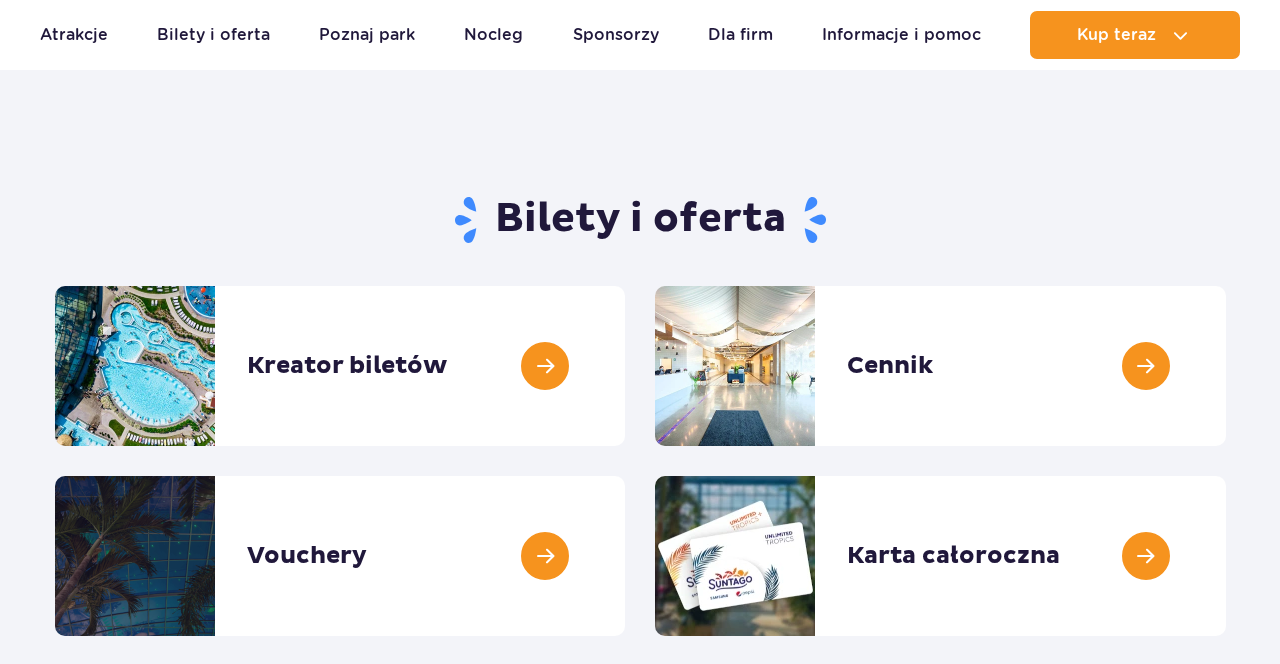 scroll, scrollTop: 95, scrollLeft: 0, axis: vertical 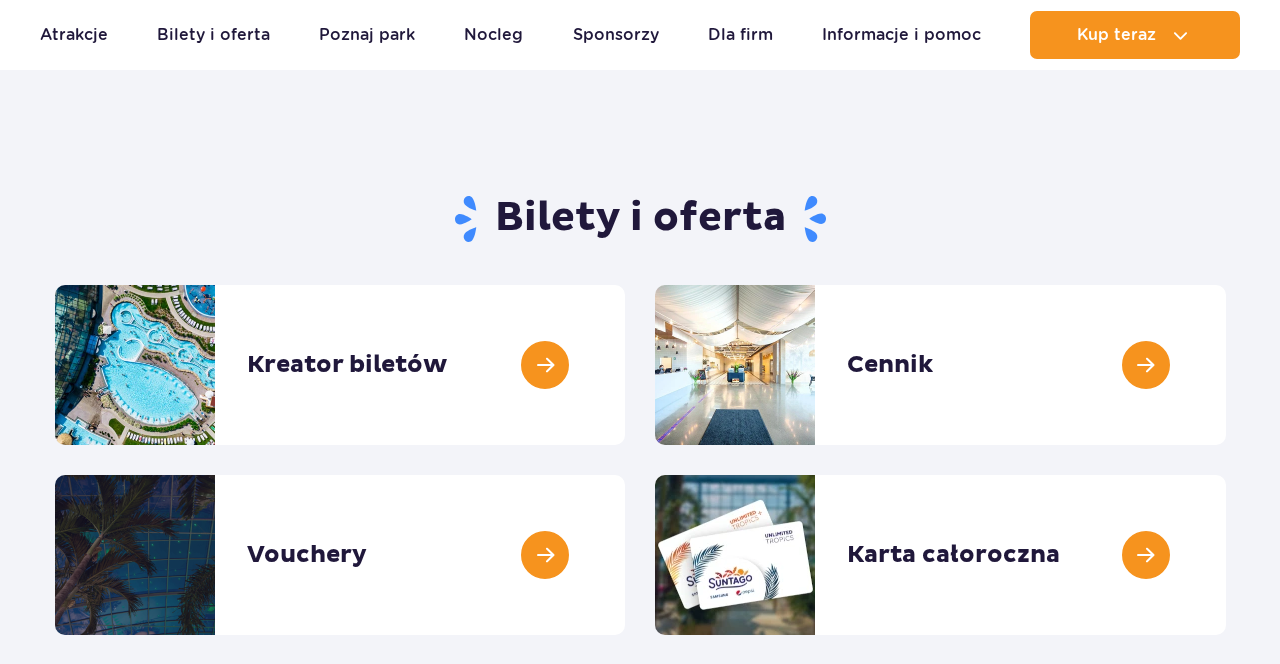 click at bounding box center [1226, 365] 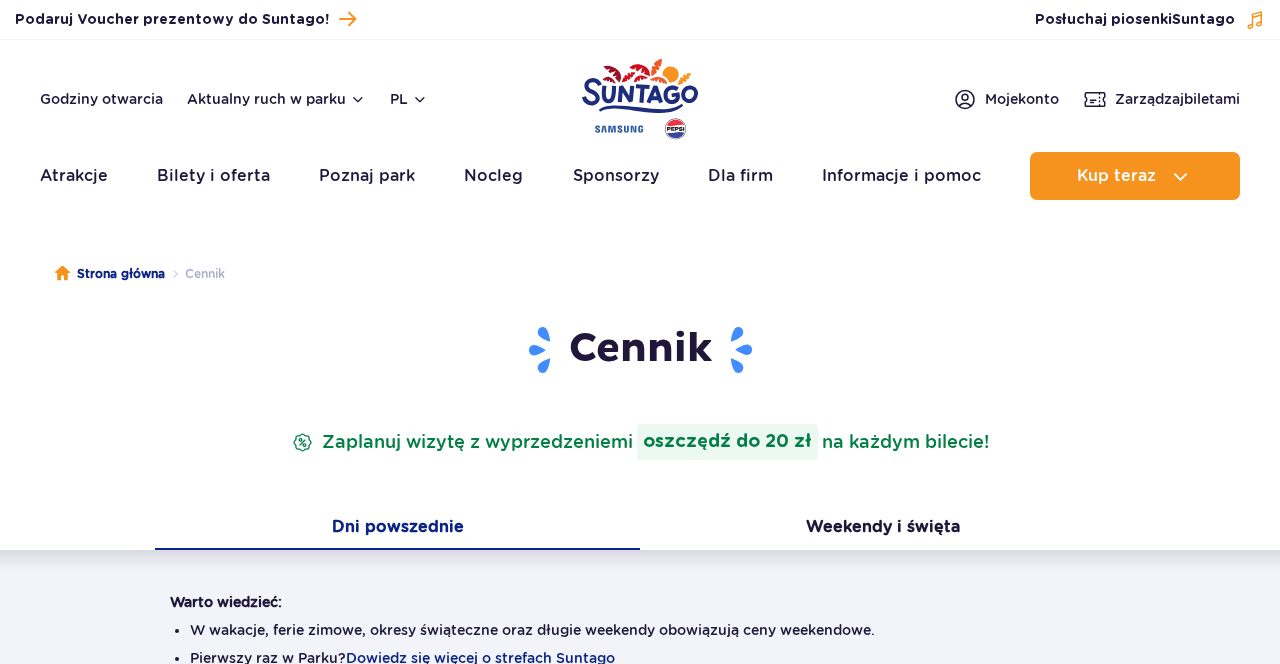 scroll, scrollTop: 0, scrollLeft: 0, axis: both 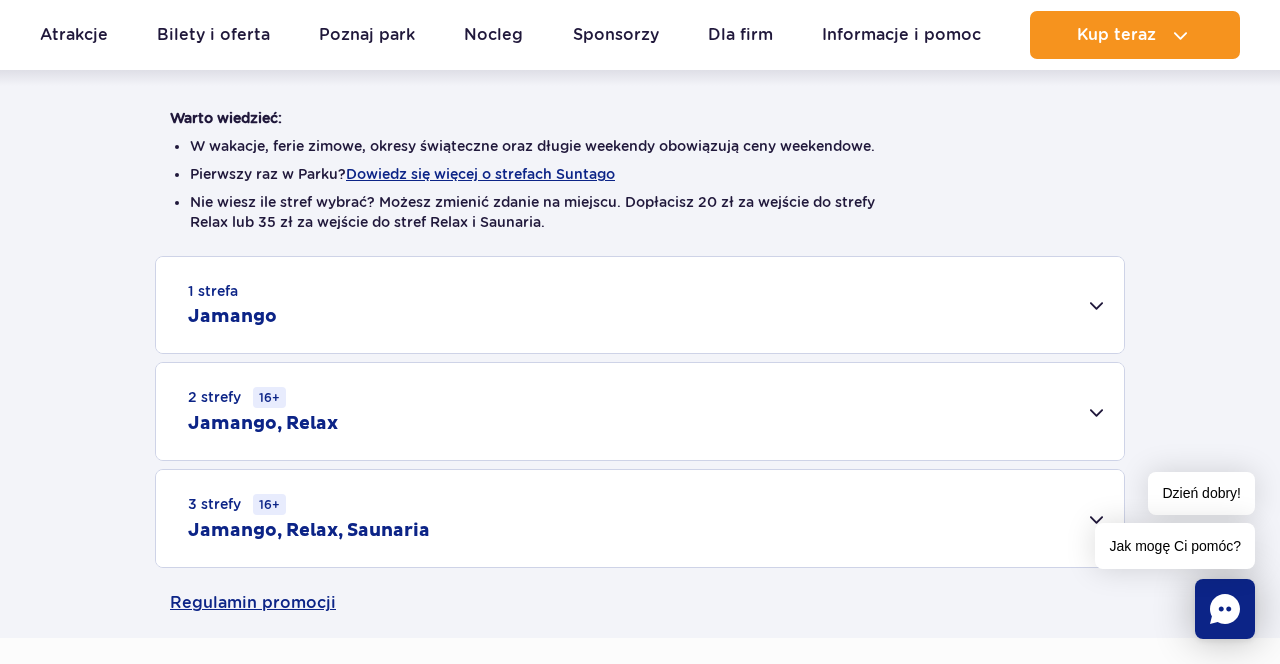 click on "2 strefy  16+
Jamango, Relax" at bounding box center [640, 411] 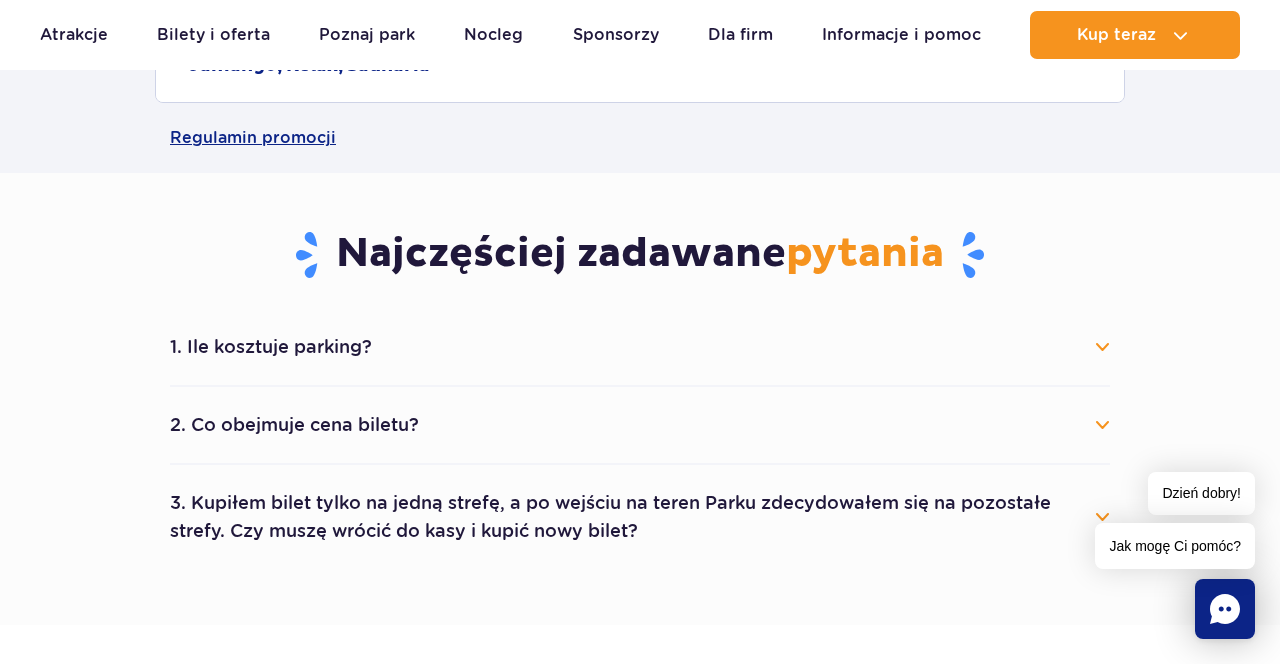 scroll, scrollTop: 1222, scrollLeft: 0, axis: vertical 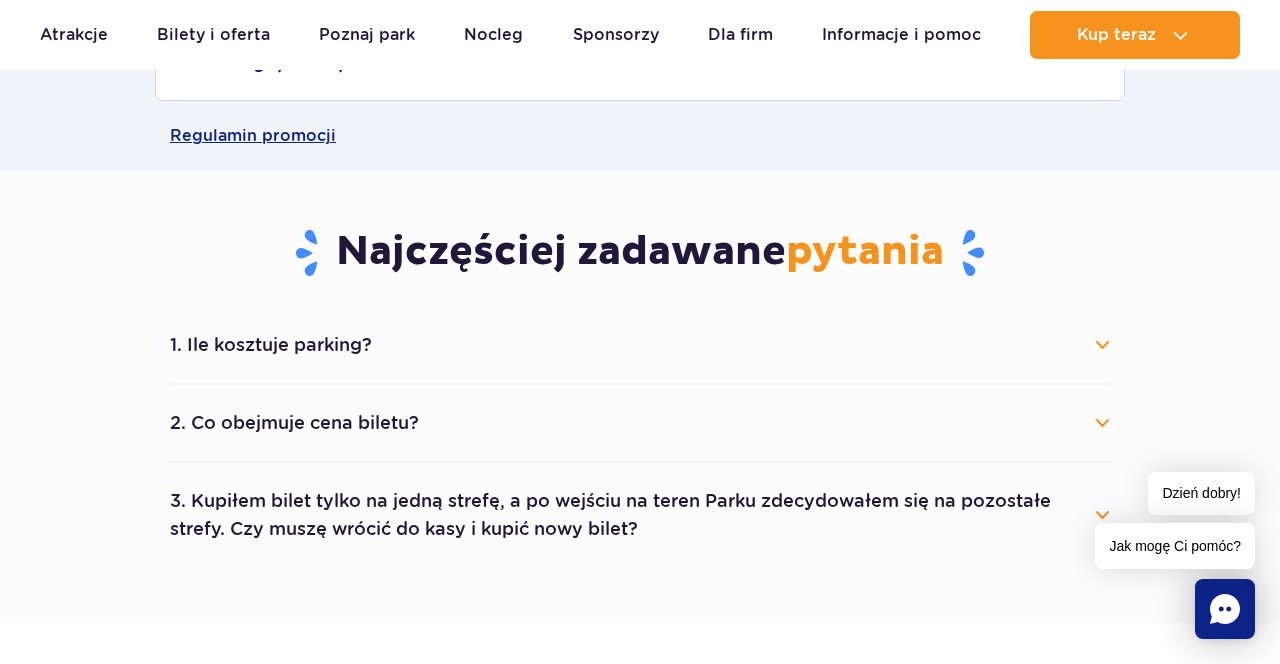 click on "1. Ile kosztuje parking?" at bounding box center (640, 345) 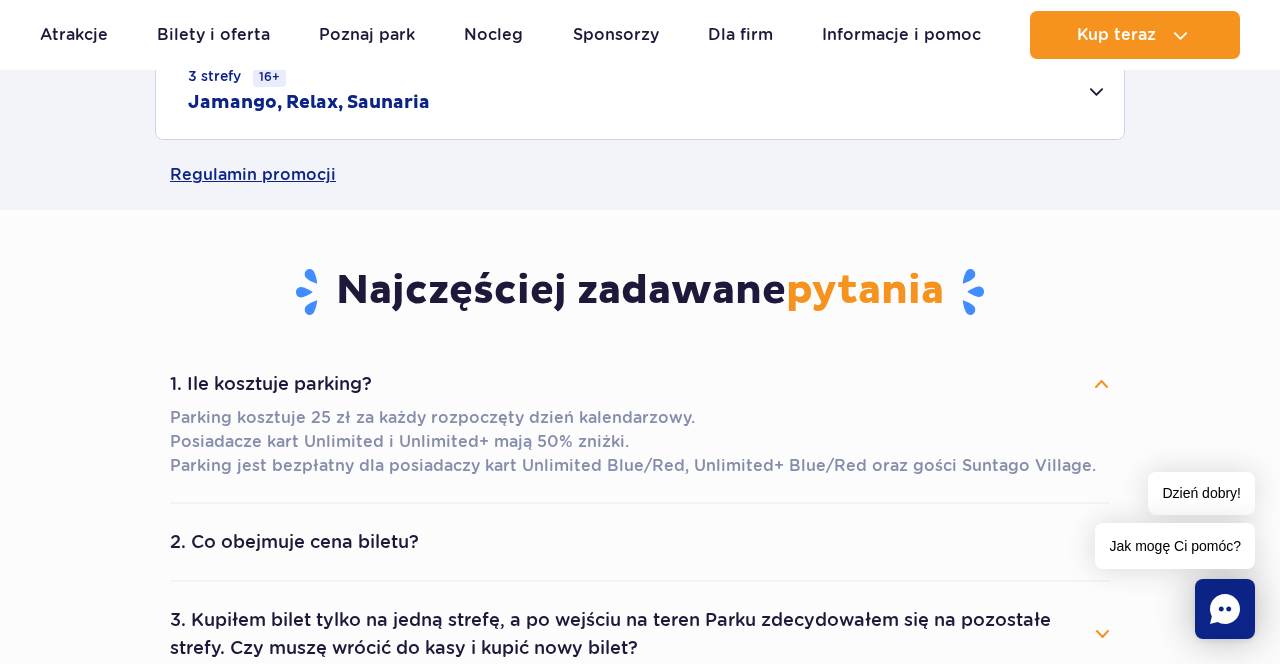 scroll, scrollTop: 1180, scrollLeft: 0, axis: vertical 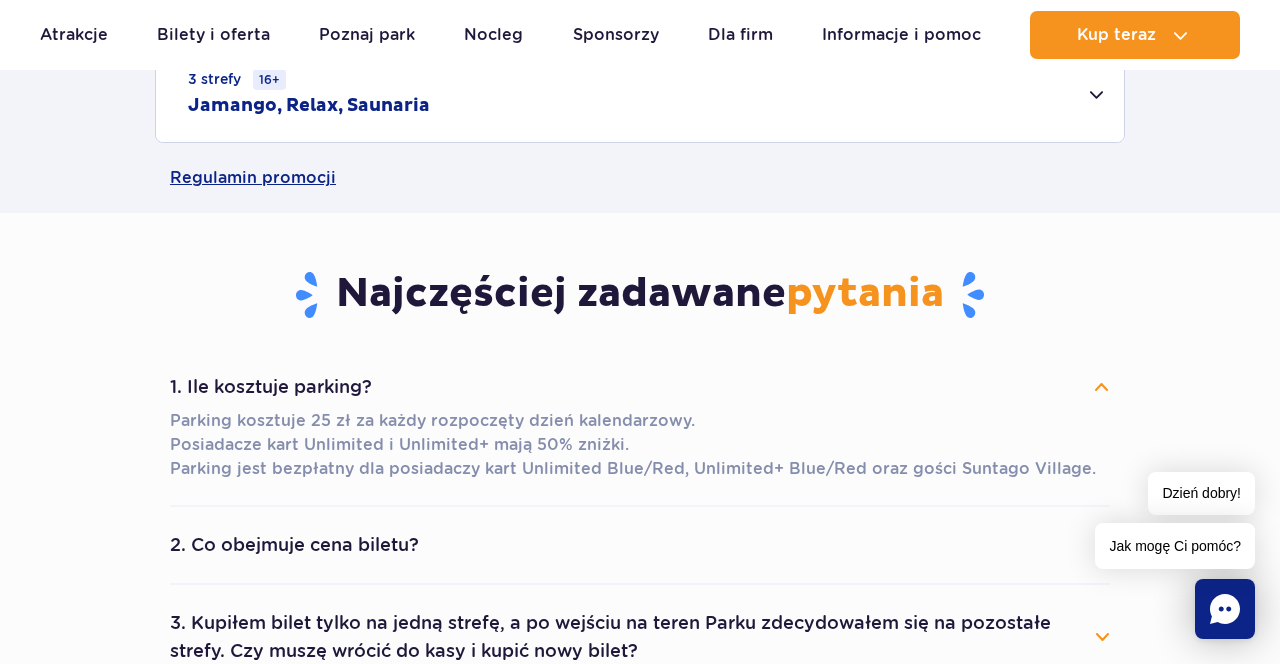 click on "Dzień dobry! Jak mogę Ci pomóc?" at bounding box center [1175, 520] 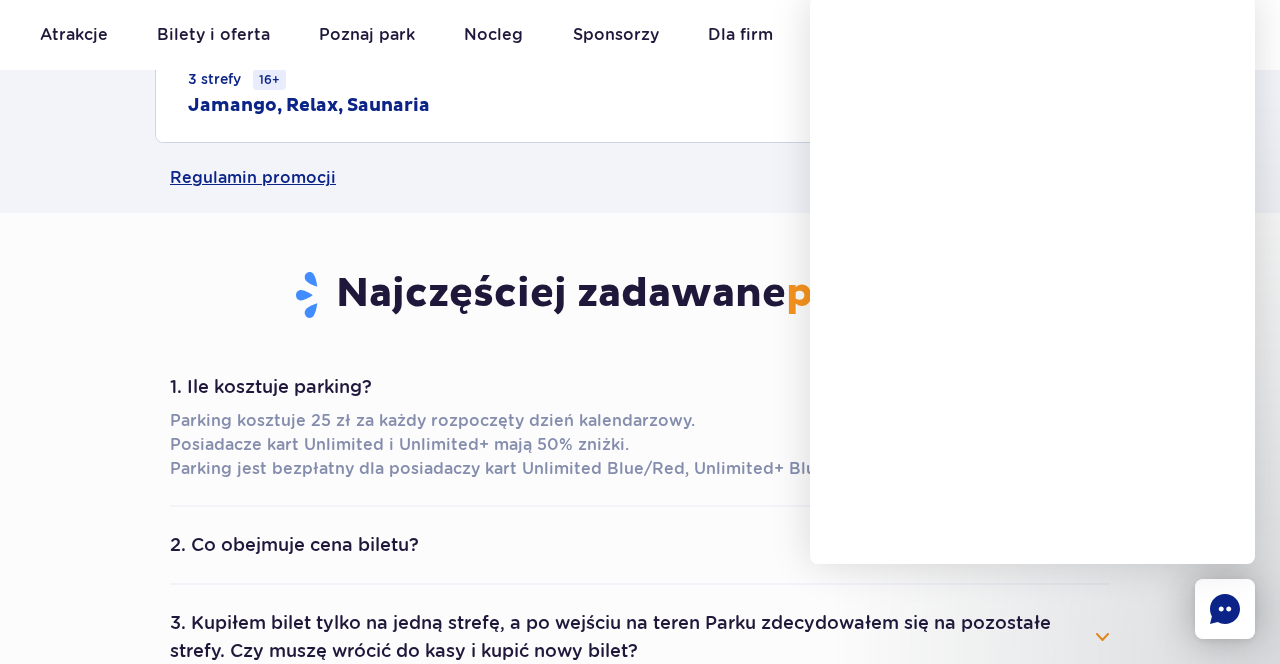 click on "Najczęściej zadawane  pytania
1. Ile kosztuje parking?
Parking kosztuje 25 zł za każdy rozpoczęty dzień kalendarzowy.  Posiadacze kart Unlimited i Unlimited+ mają 50% zniżki.  Parking jest bezpłatny dla posiadaczy kart Unlimited Blue/Red, Unlimited+ Blue/Red oraz gości Suntago Village.
2. Co obejmuje cena biletu?
Cena biletu obejmuje wejście do wybranych stref parku (Jamango, Relax, Saunaria). Cena nie obejmuje zabiegów w Wellness & SPA, oraz produktów sprzedawanych w restauracjach i sklepach." at bounding box center [640, 479] 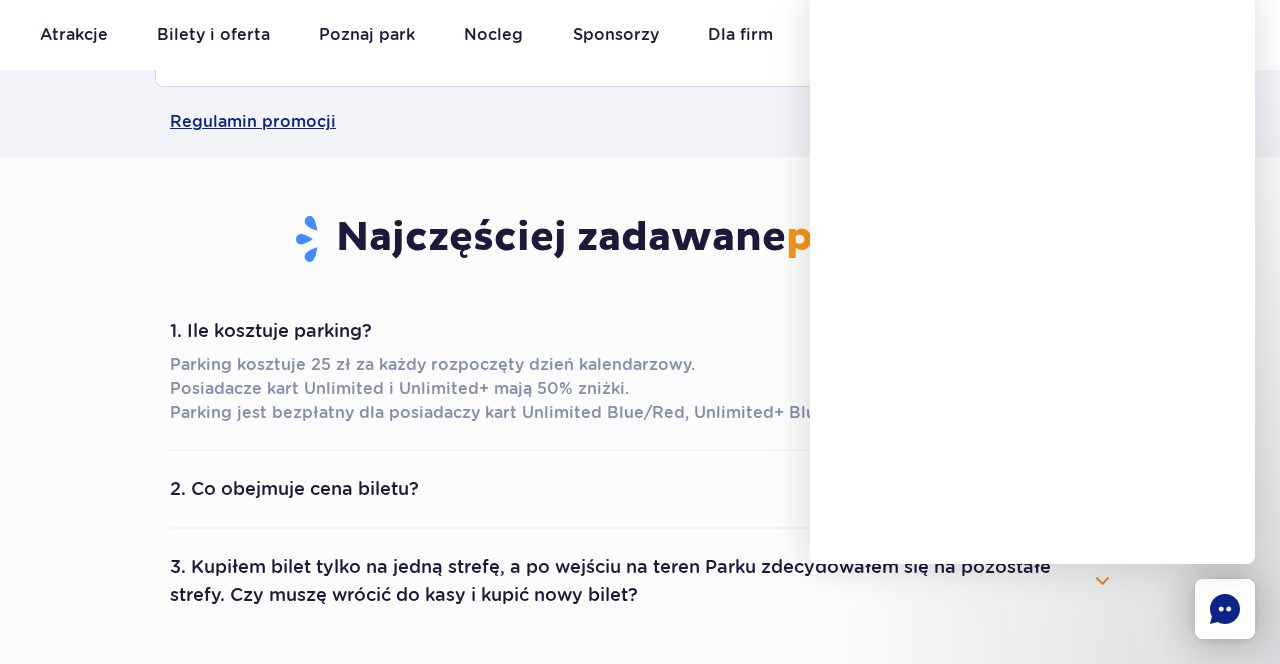 scroll, scrollTop: 1299, scrollLeft: 0, axis: vertical 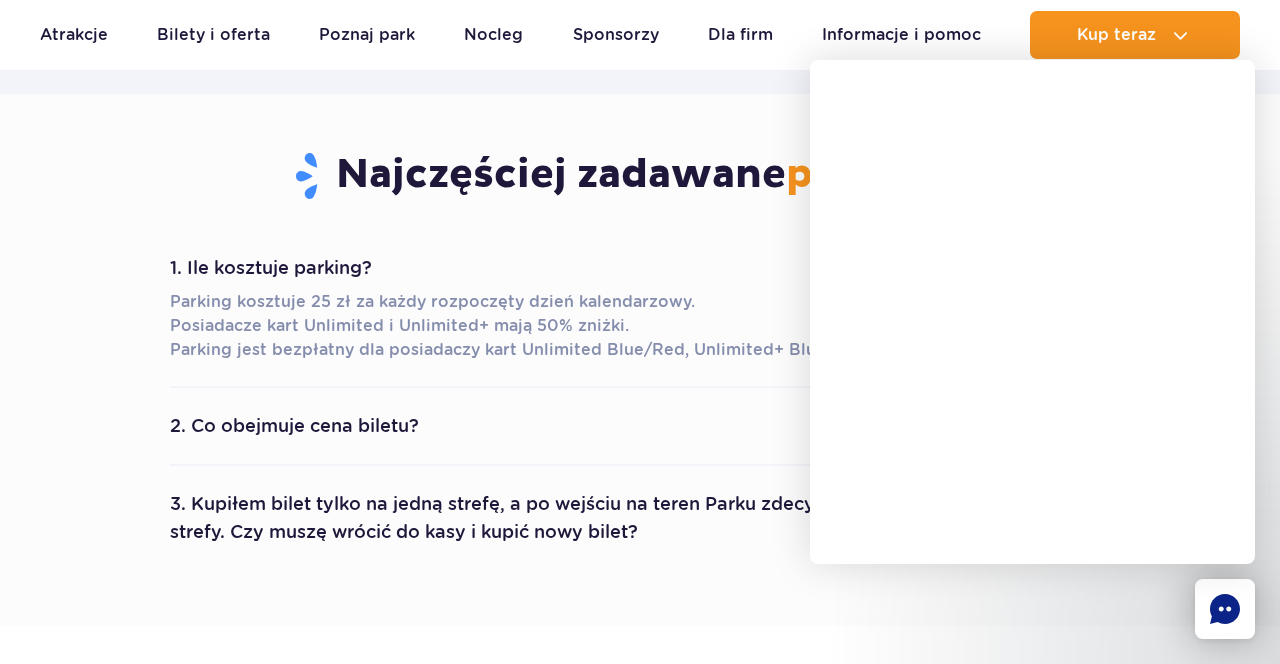 click on "2. Co obejmuje cena biletu?" at bounding box center (640, 426) 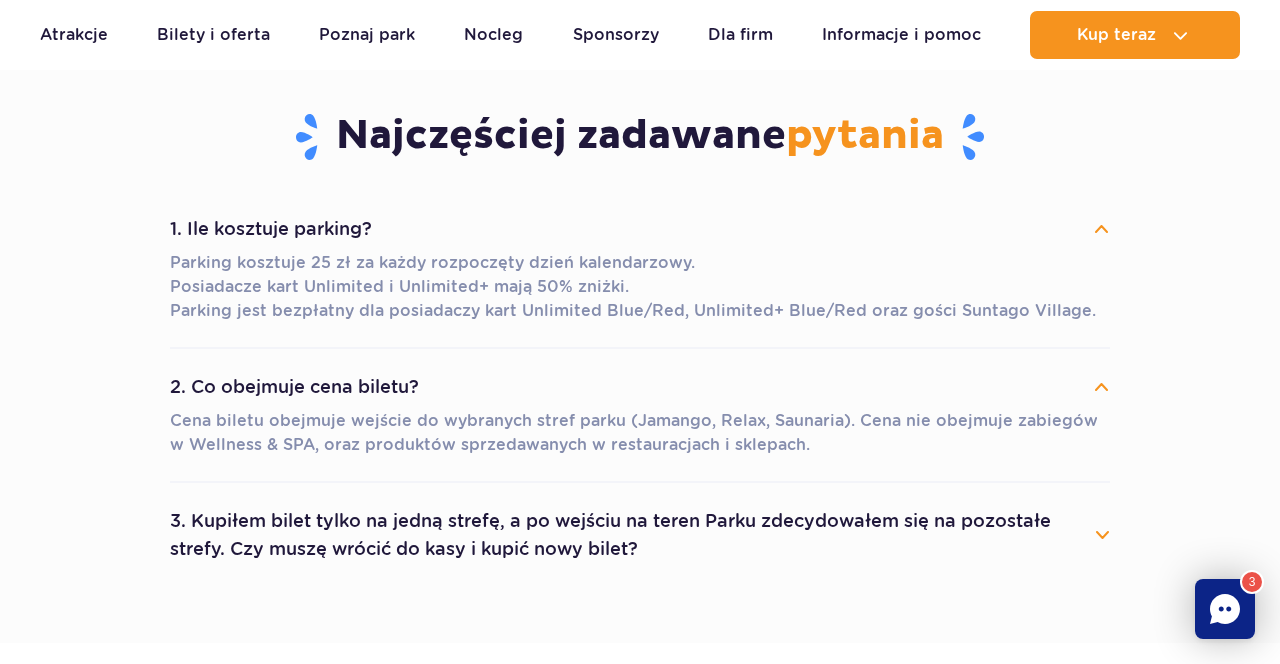 scroll, scrollTop: 1352, scrollLeft: 0, axis: vertical 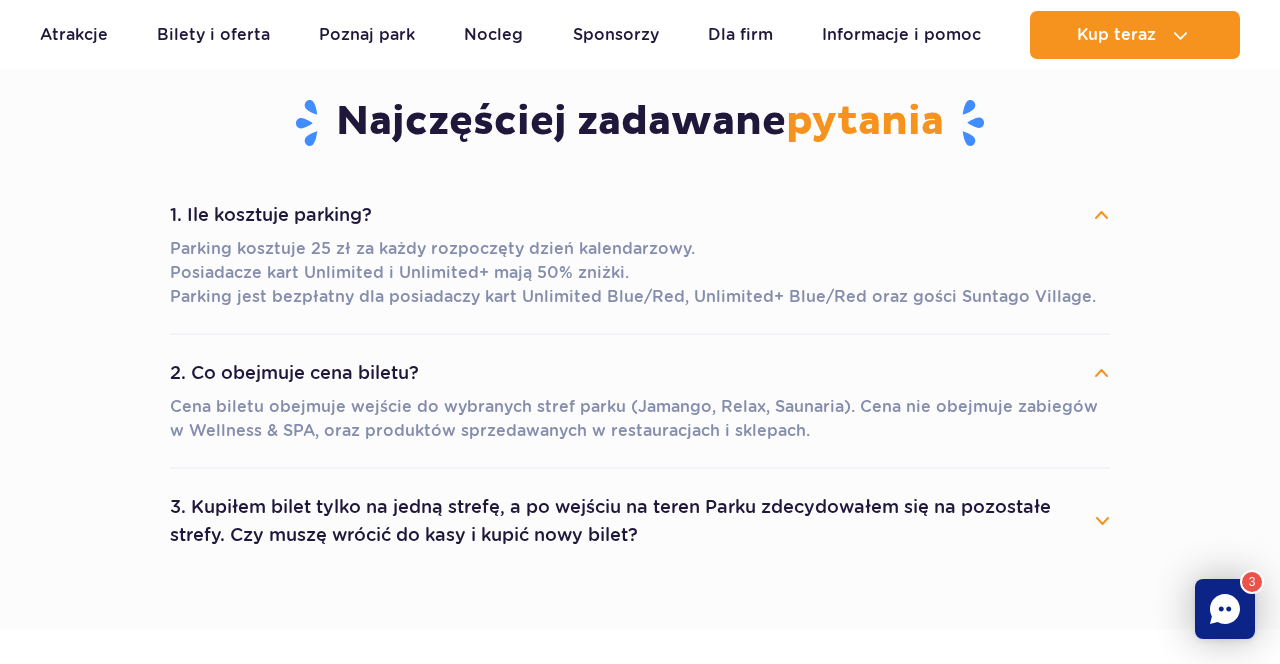 click on "Najczęściej zadawane  pytania
1. Ile kosztuje parking?
Parking kosztuje 25 zł za każdy rozpoczęty dzień kalendarzowy.  Posiadacze kart Unlimited i Unlimited+ mają 50% zniżki.  Parking jest bezpłatny dla posiadaczy kart Unlimited Blue/Red, Unlimited+ Blue/Red oraz gości Suntago Village.
2. Co obejmuje cena biletu?
Cena biletu obejmuje wejście do wybranych stref parku (Jamango, Relax, Saunaria). Cena nie obejmuje zabiegów w Wellness & SPA, oraz produktów sprzedawanych w restauracjach i sklepach." at bounding box center (640, 335) 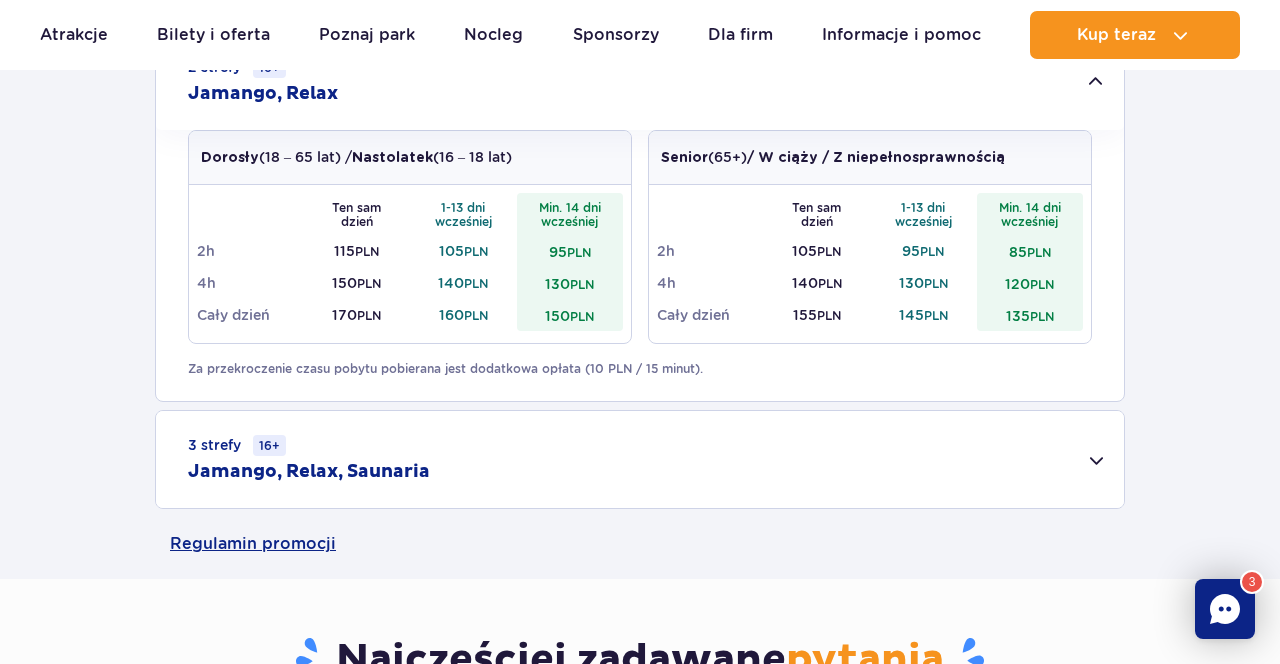 scroll, scrollTop: 815, scrollLeft: 0, axis: vertical 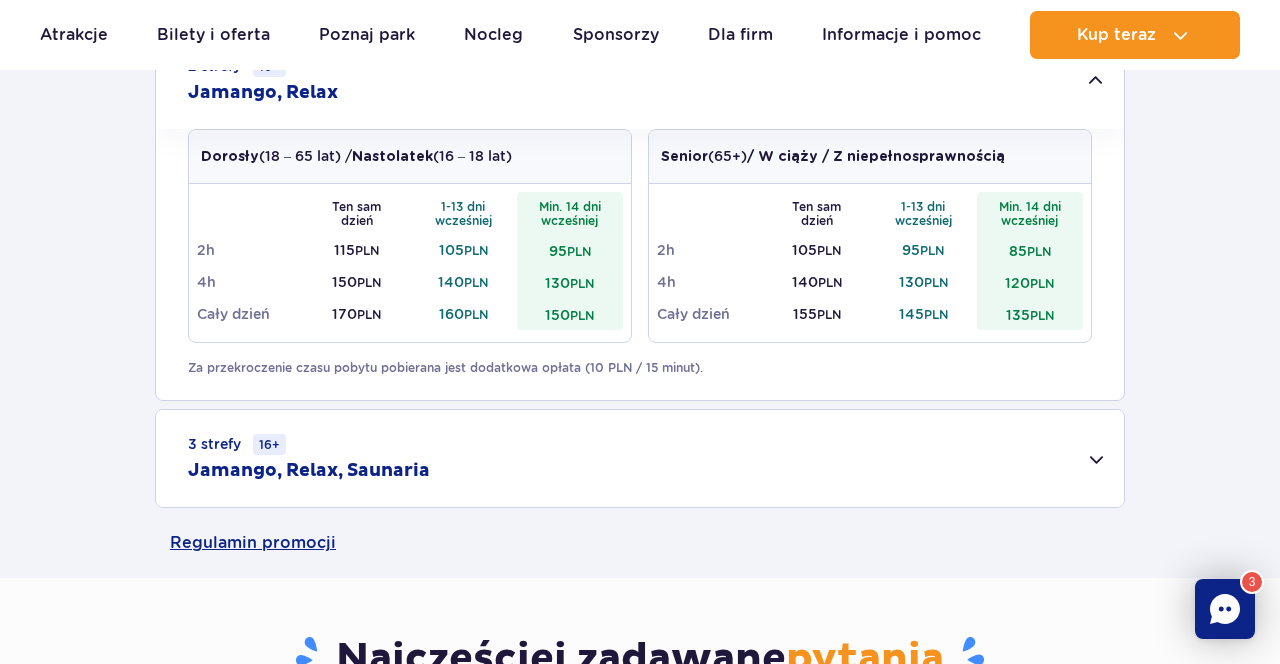 click on "3 strefy  16+
Jamango, Relax, Saunaria" at bounding box center (640, 458) 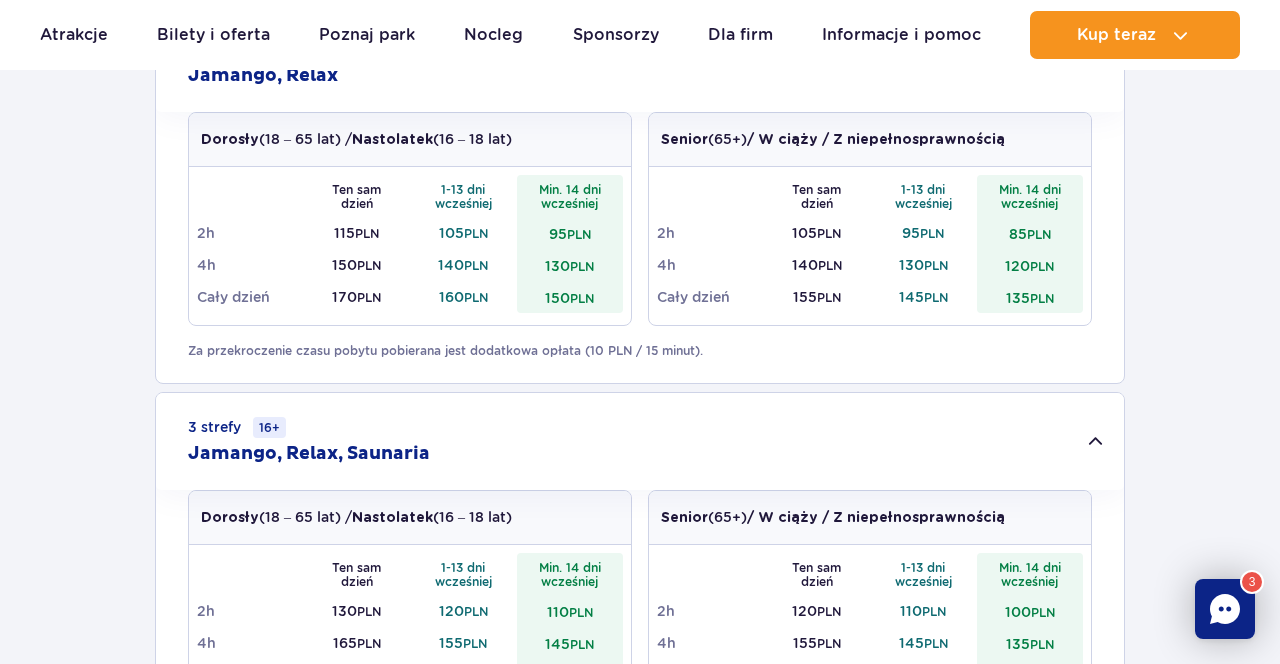 scroll, scrollTop: 826, scrollLeft: 0, axis: vertical 